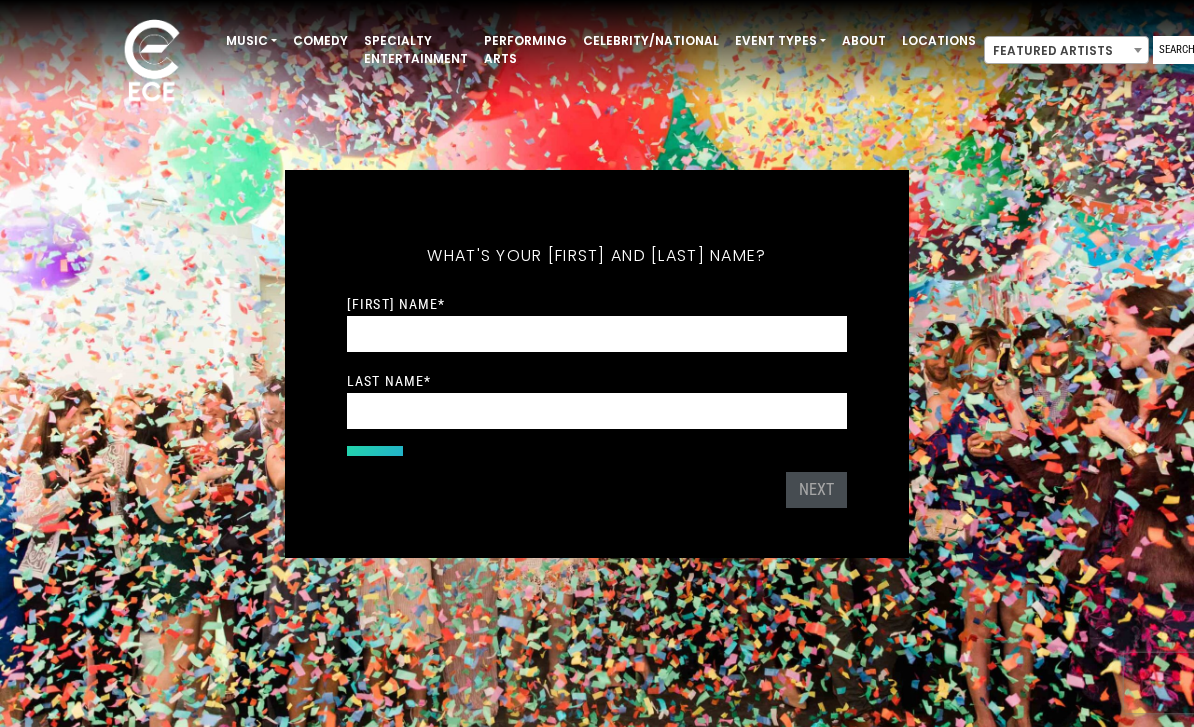 scroll, scrollTop: 0, scrollLeft: 0, axis: both 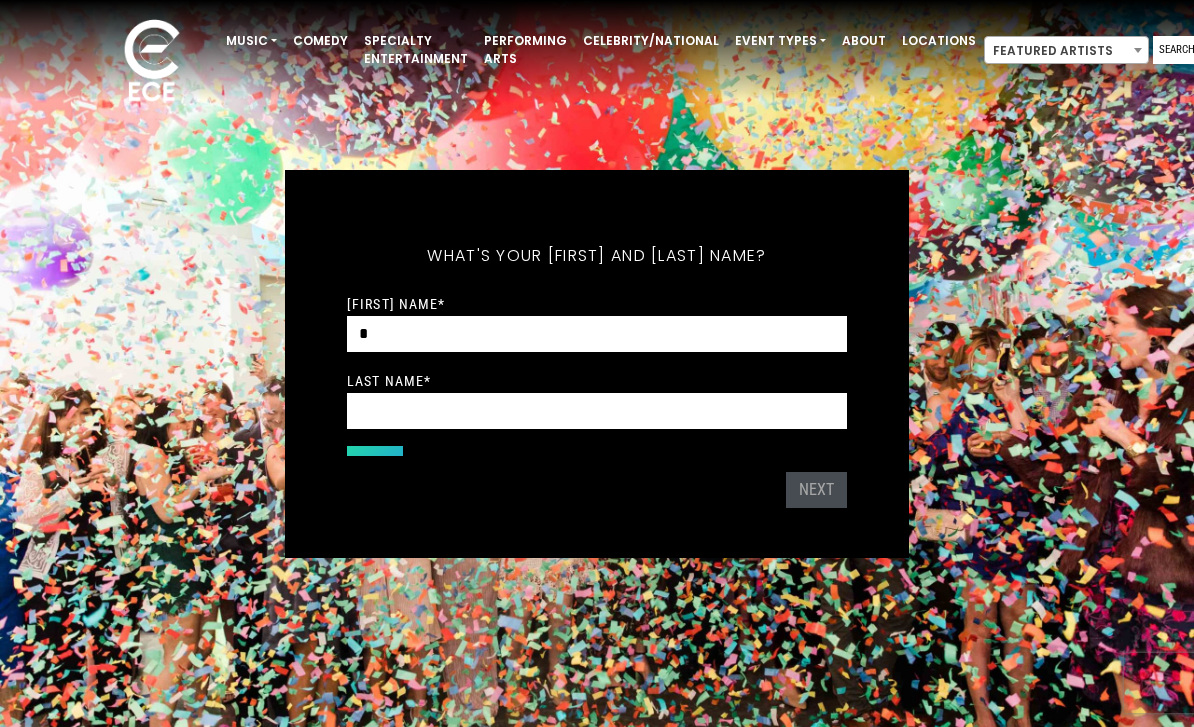 type on "**" 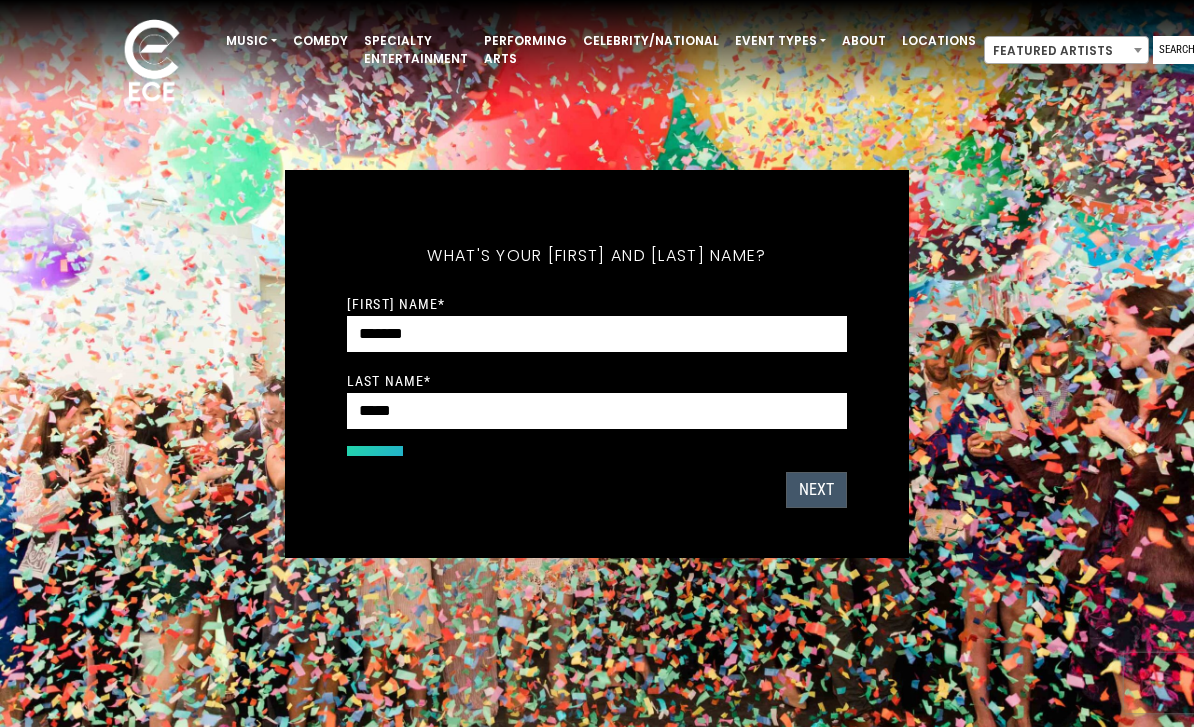 click on "Next" at bounding box center (816, 490) 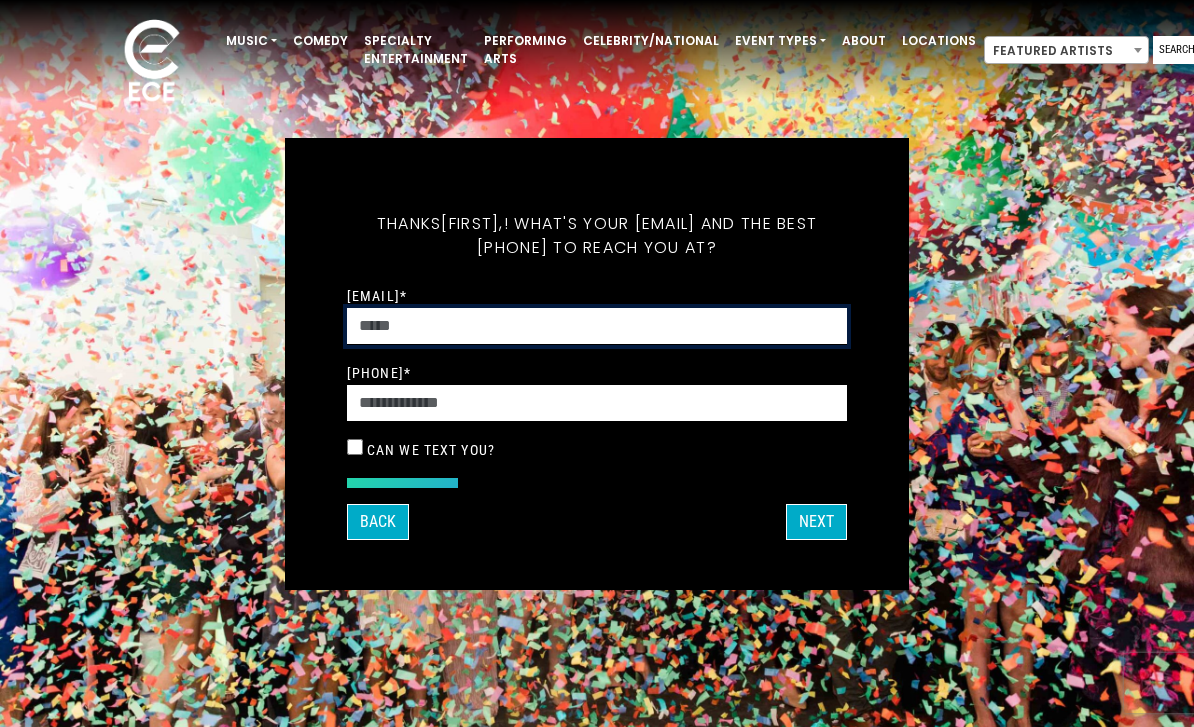 click on "[EMAIL] *" at bounding box center [597, 326] 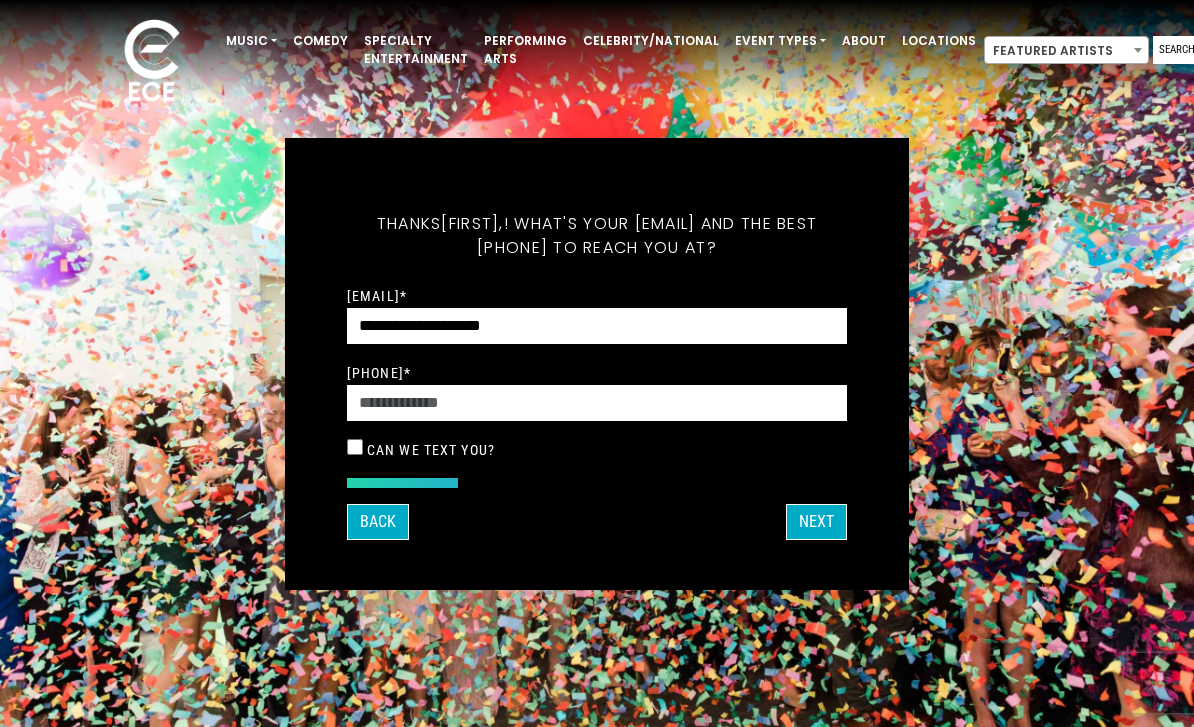 click on "What's your [FIRST] and [LAST] name?
Thanks [FIRST], ! What's your [EMAIL] and the best [PHONE] to reach you at?
Great! Now tell us a little about your event.
What kind of event is it?
Let's get some names for the wedding:" at bounding box center [597, 363] 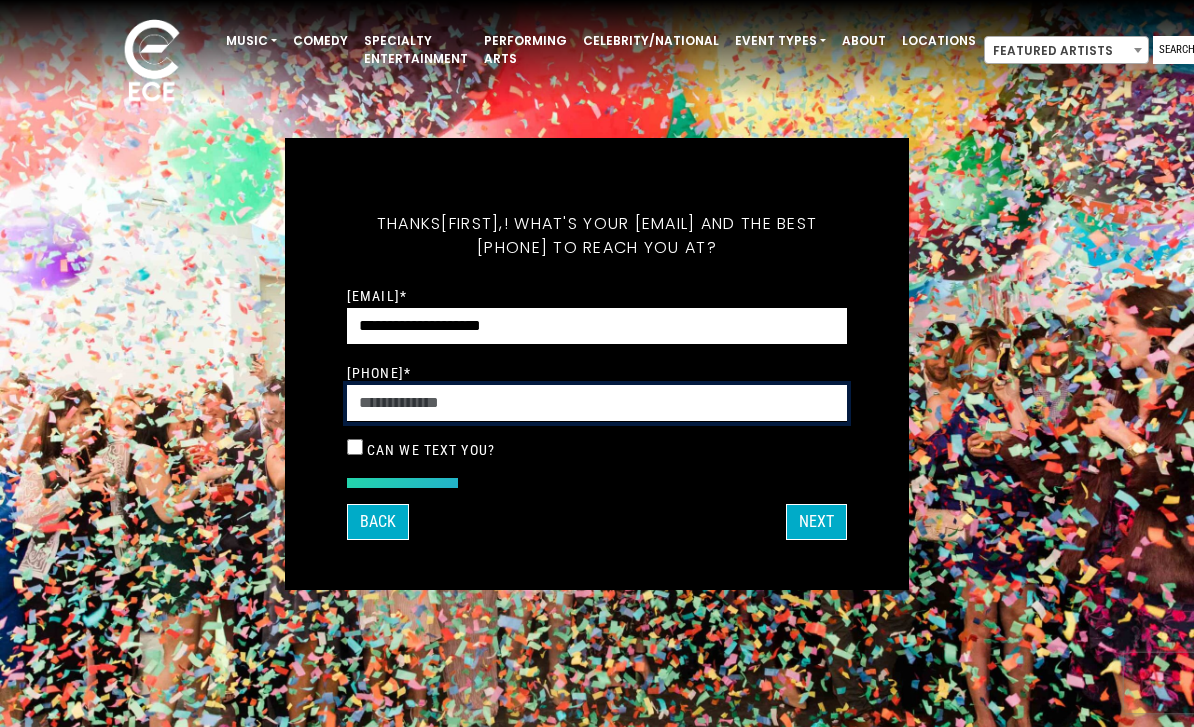 click on "Phone Number *" at bounding box center (597, 403) 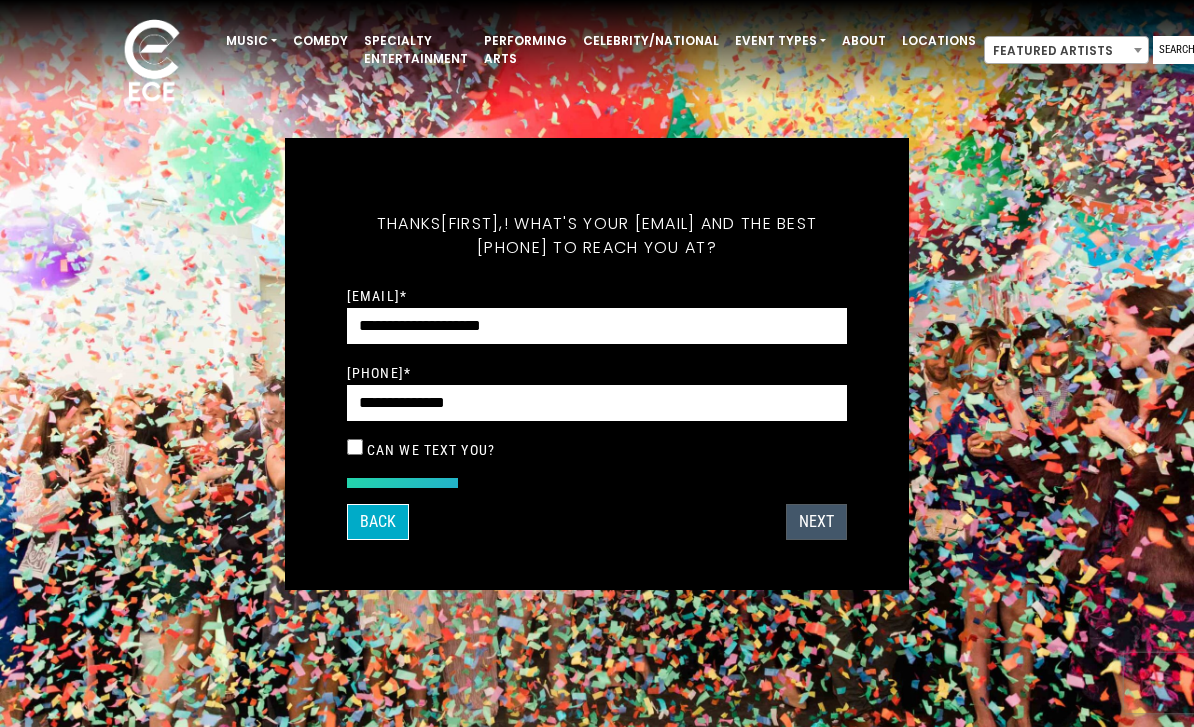 click on "Next" at bounding box center (816, 522) 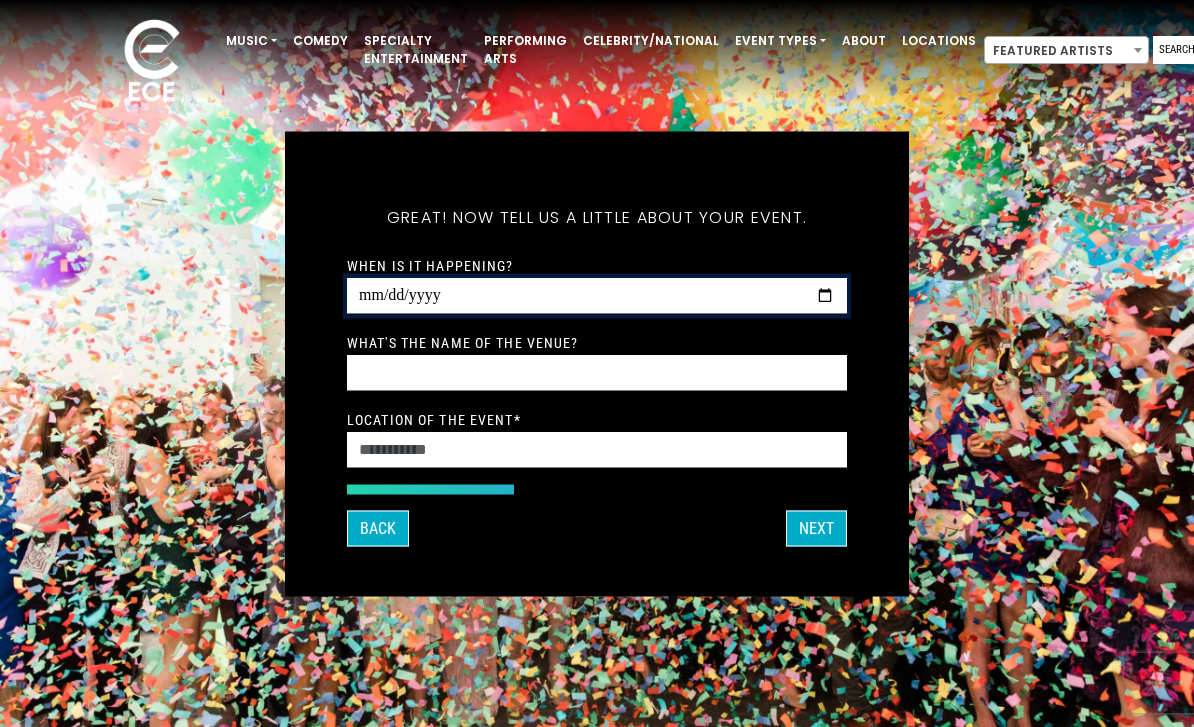 click on "When is it happening?" at bounding box center [597, 295] 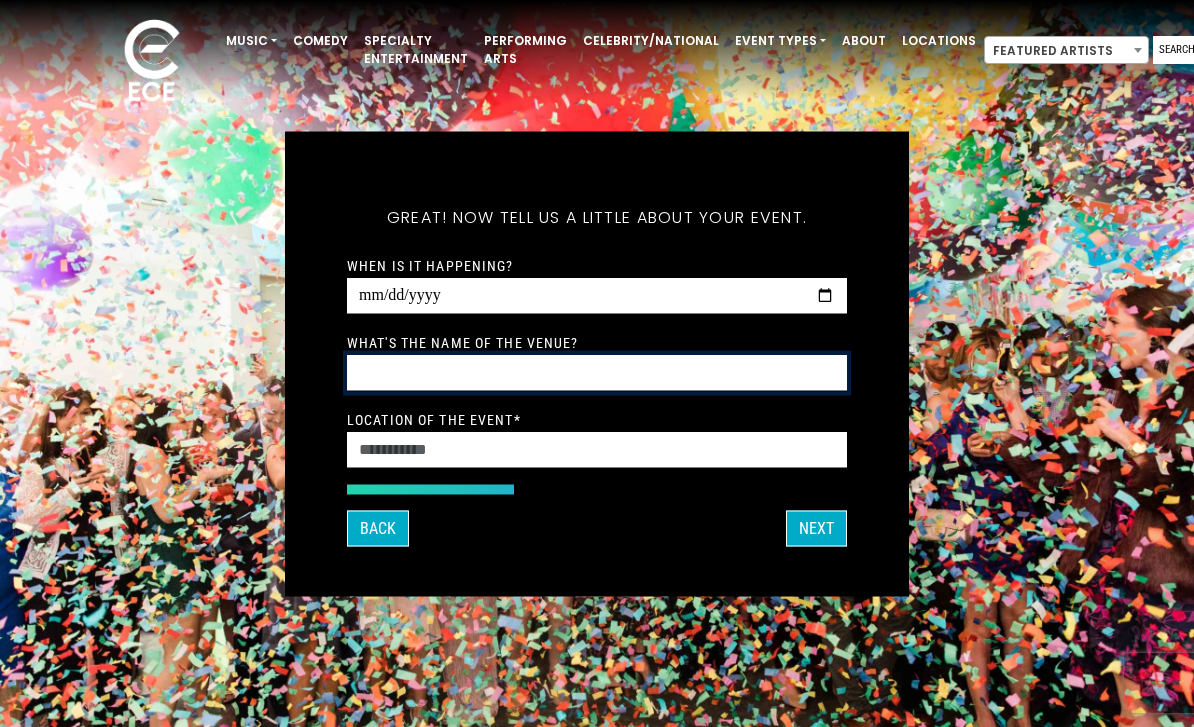 click on "What's the name of the venue?" at bounding box center (597, 372) 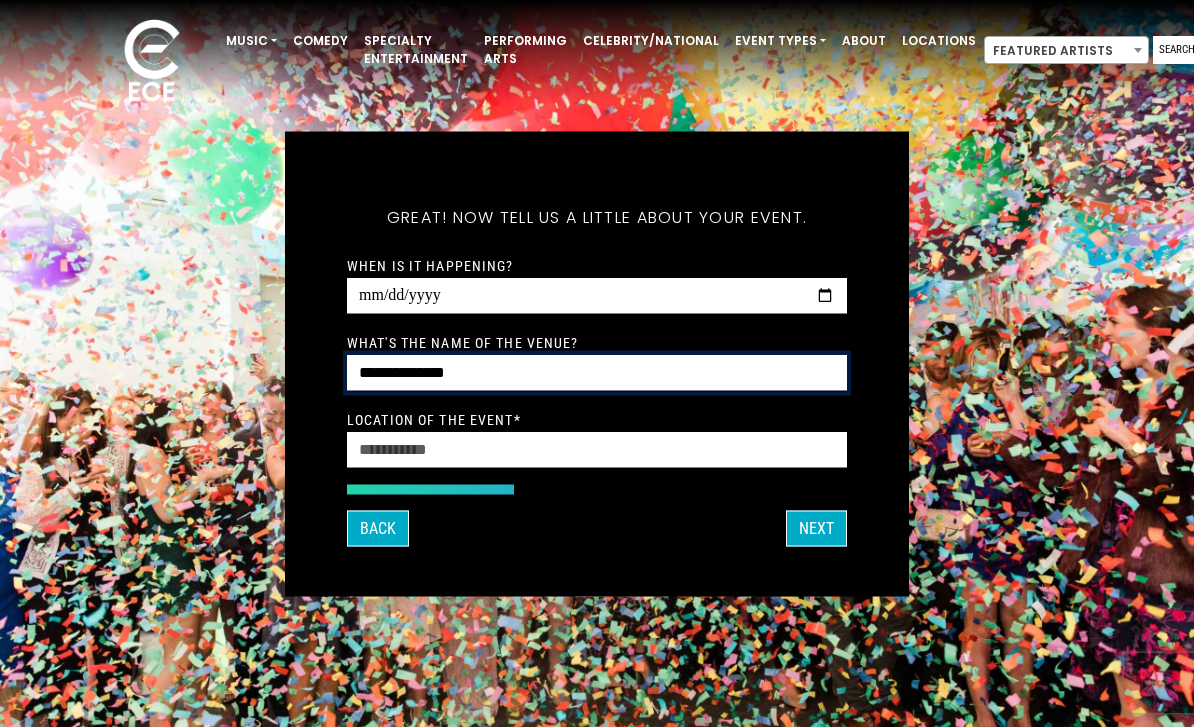 type on "**********" 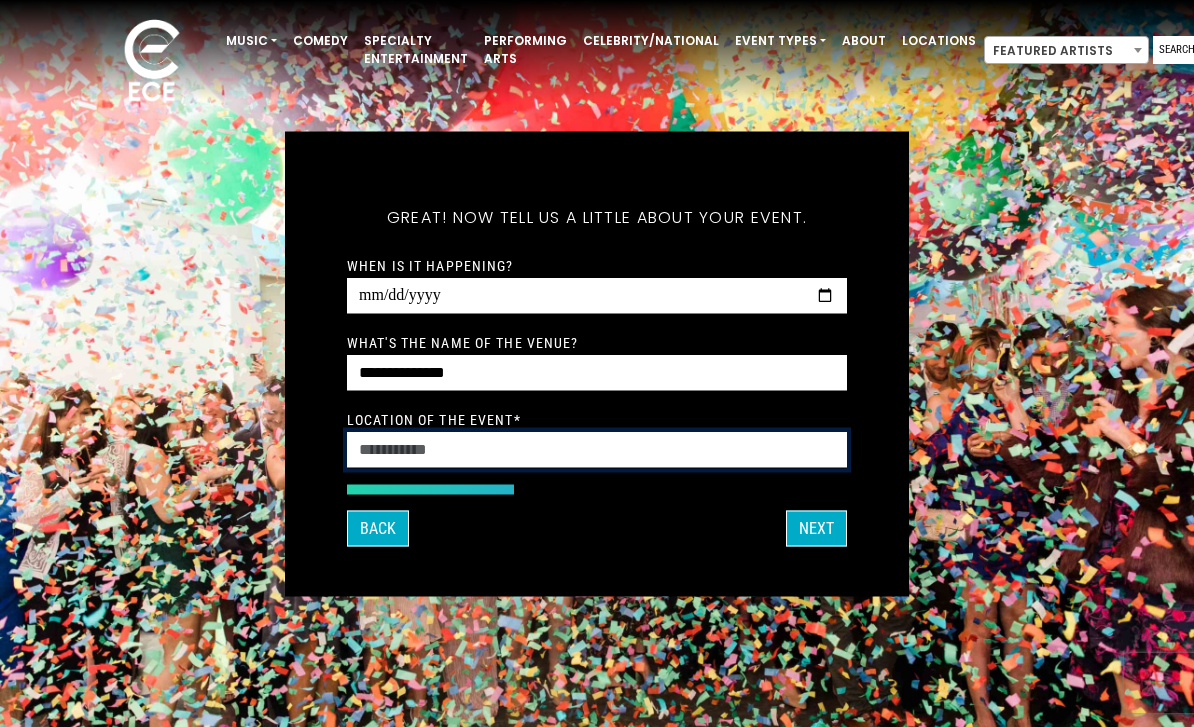 click on "Location of the event *" at bounding box center (597, 449) 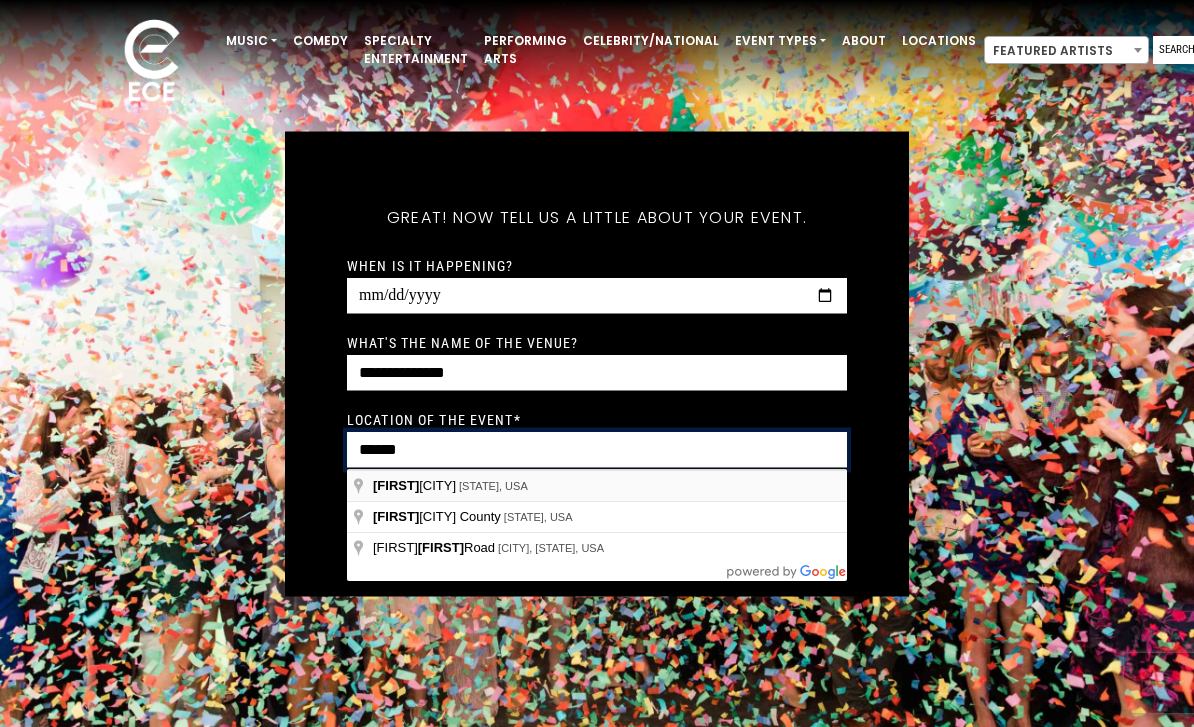 type on "******" 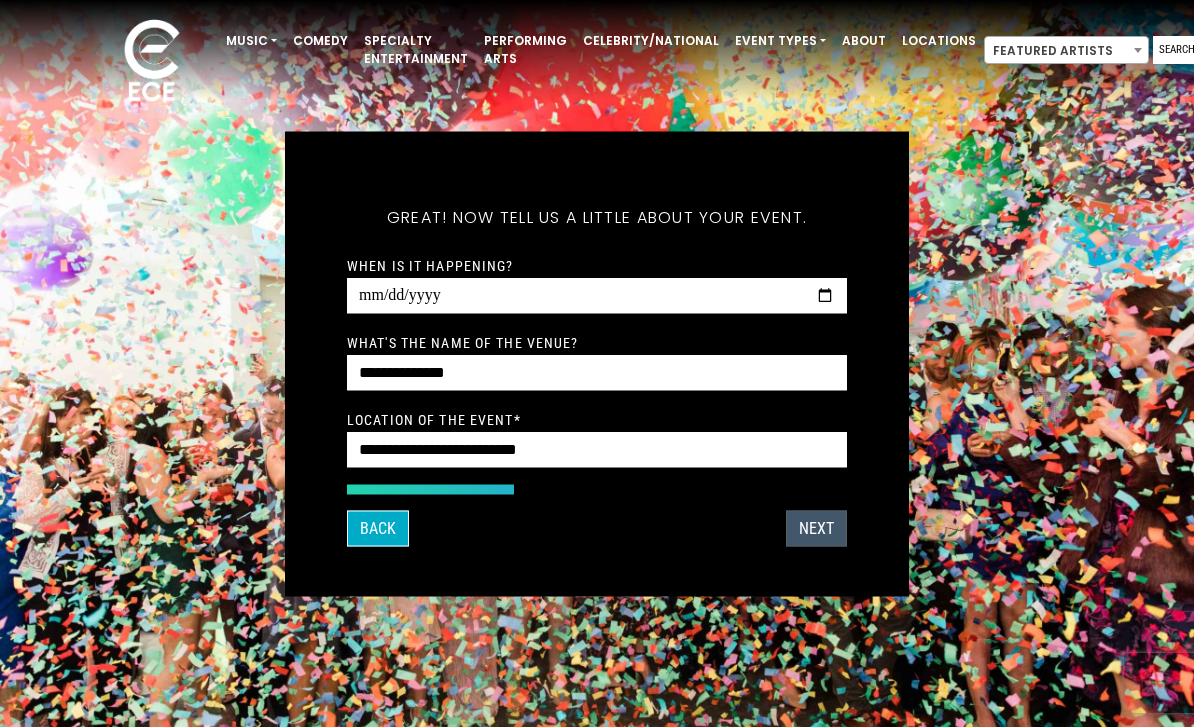 click on "Next" at bounding box center (816, 528) 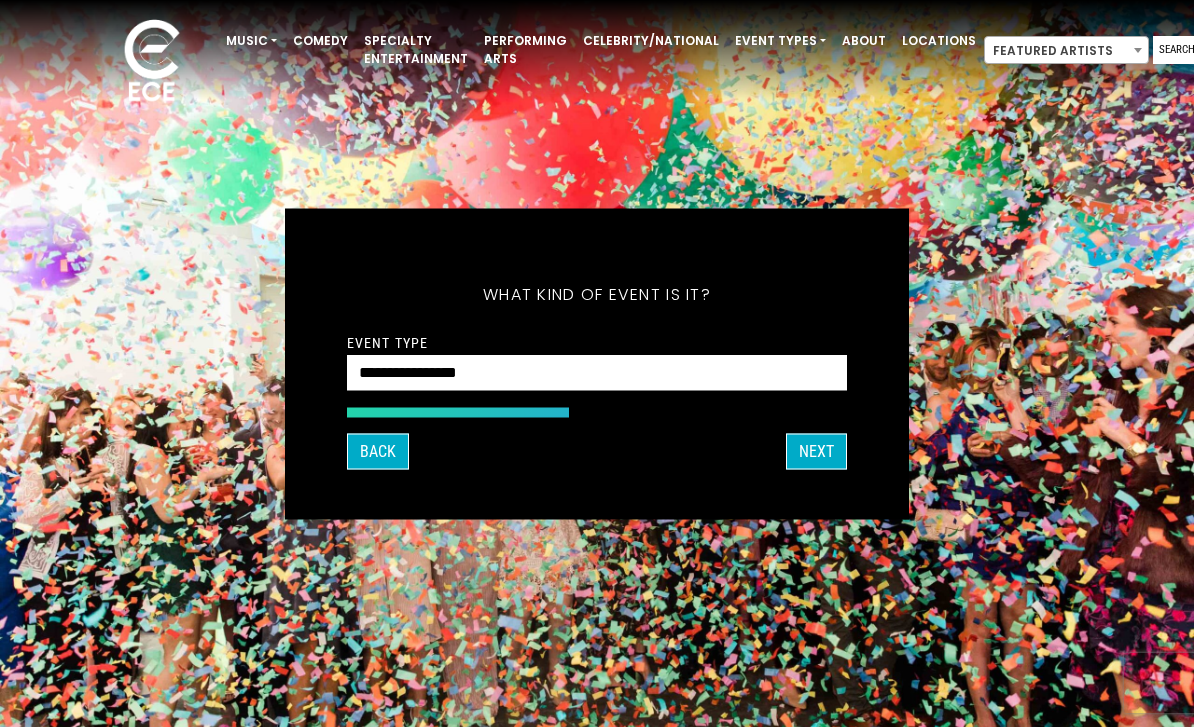 click on "**********" at bounding box center (597, 372) 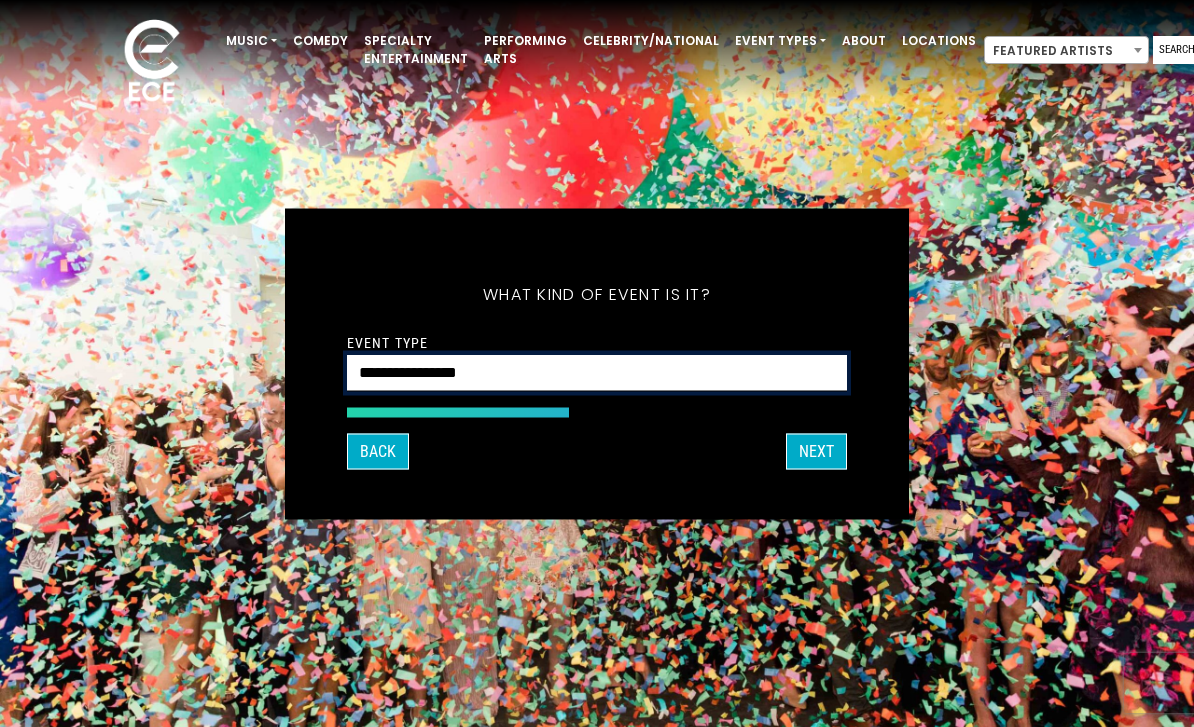 select on "*******" 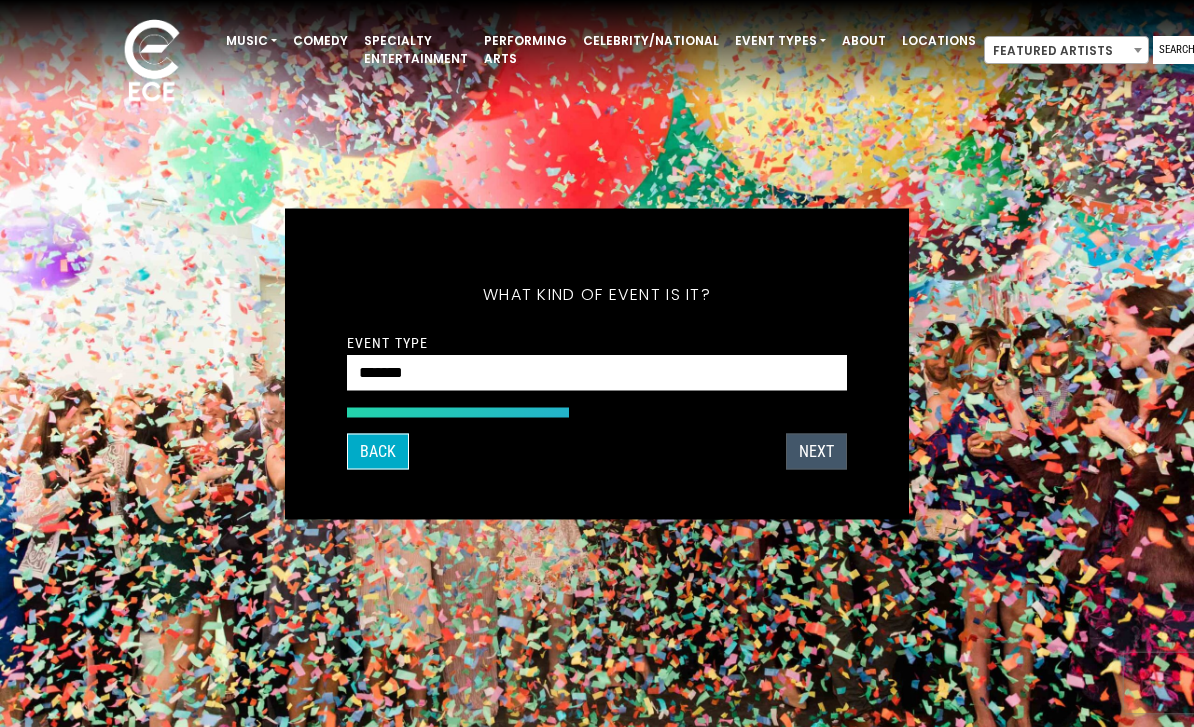 click on "Next" at bounding box center [816, 451] 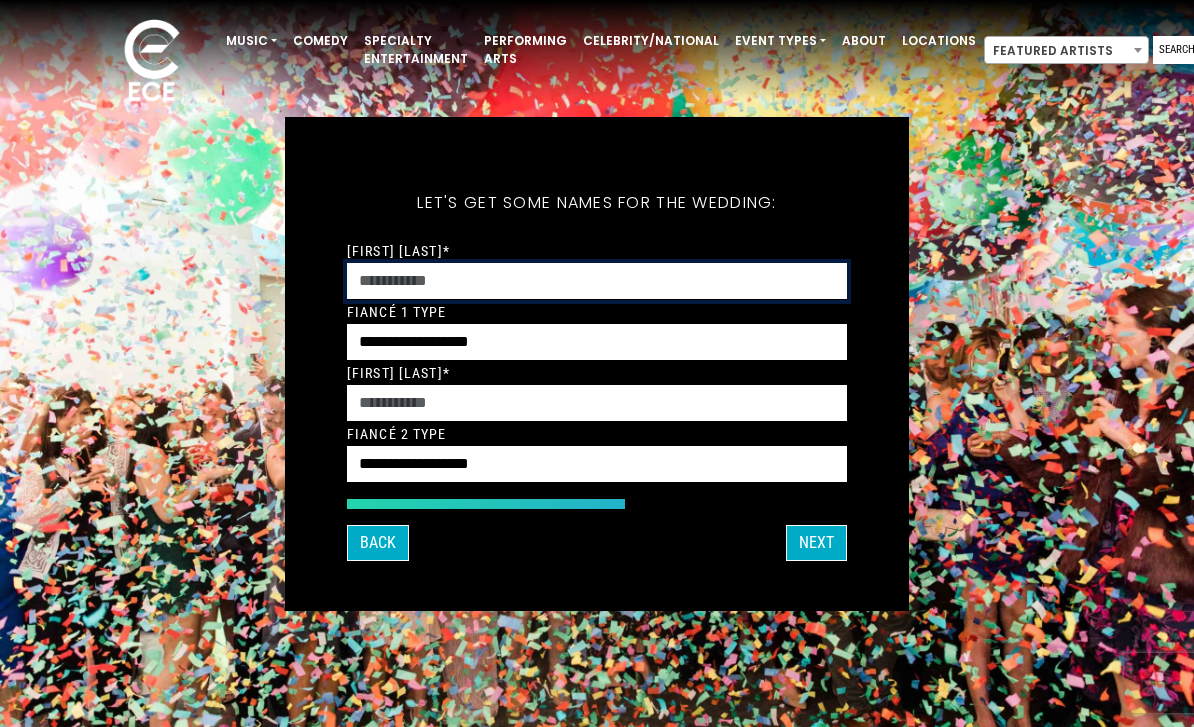 click on "[FIRST] [LAST]*" at bounding box center [597, 281] 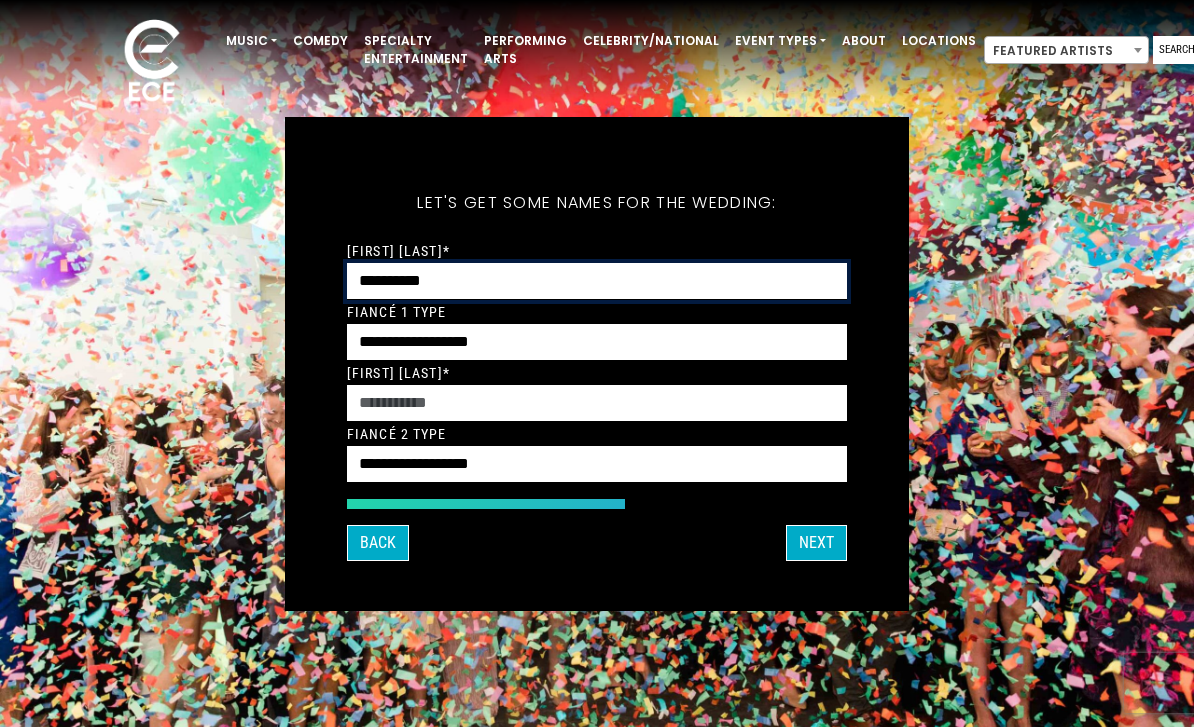 type on "**********" 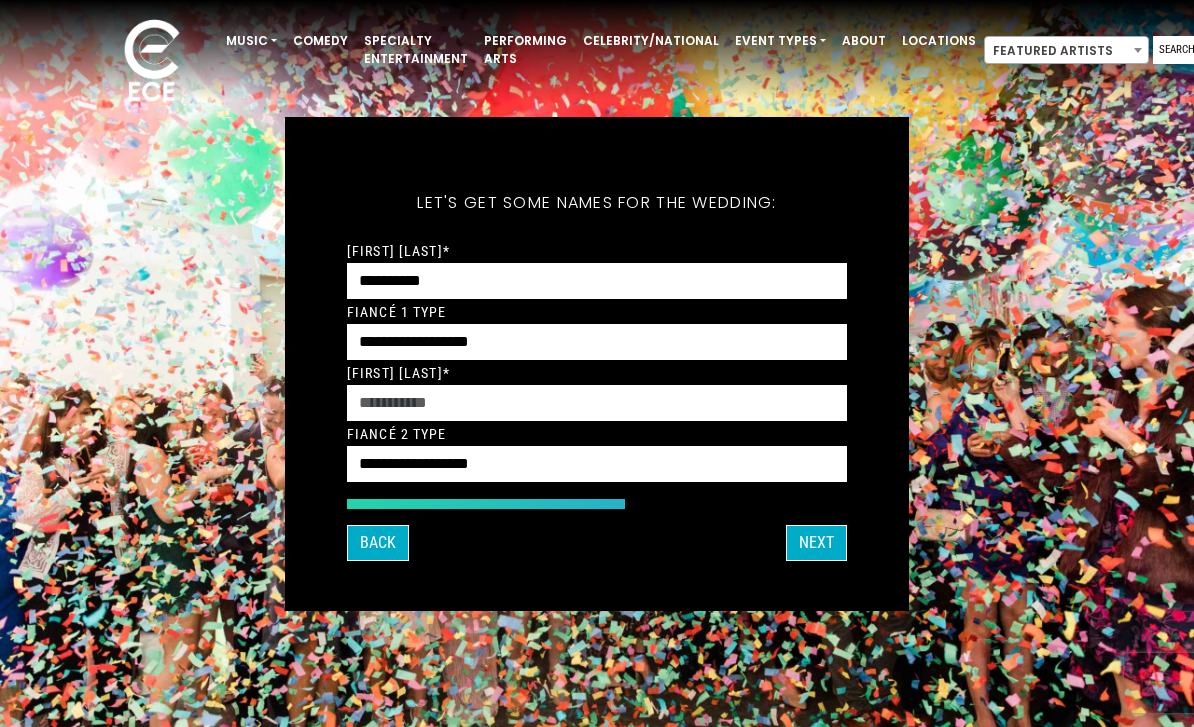 click on "Fiancé 1 Type" at bounding box center [397, 312] 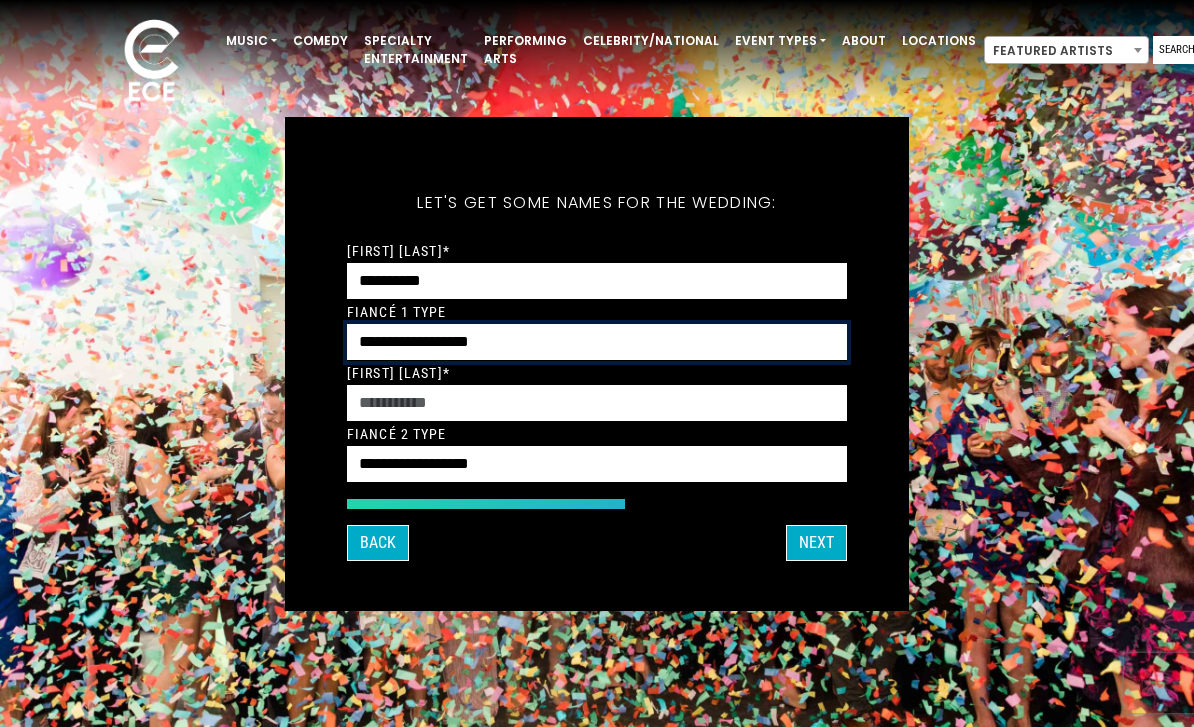click on "**********" at bounding box center [597, 342] 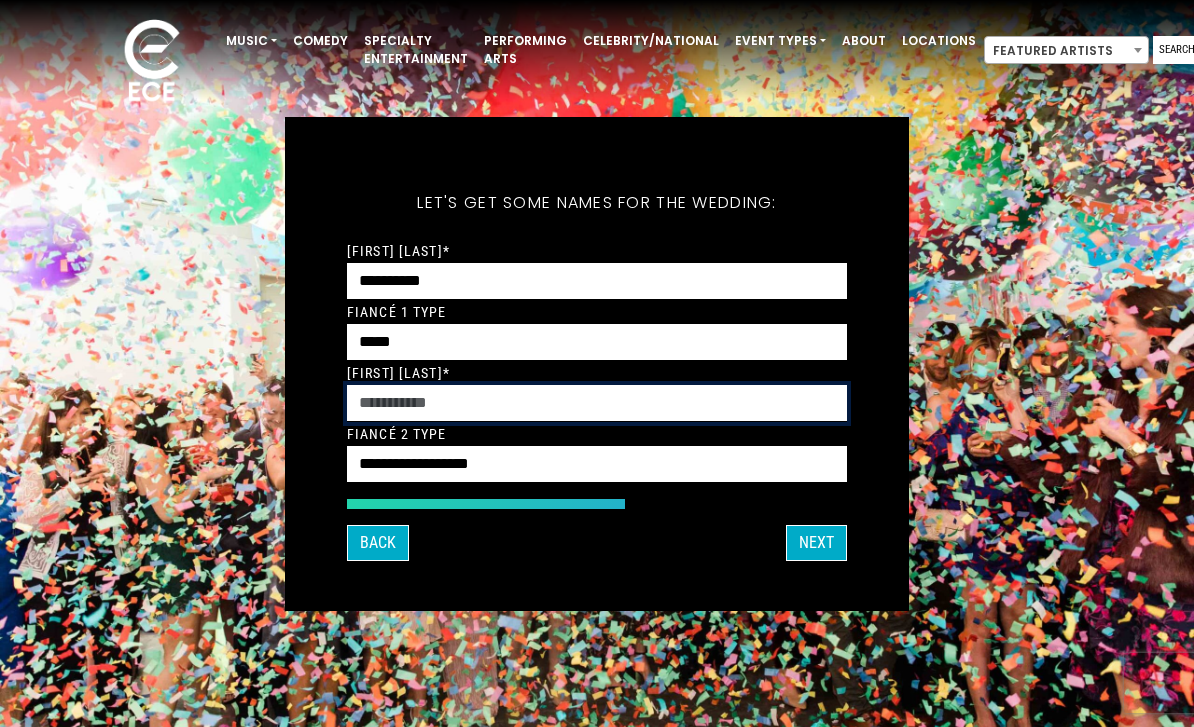 click on "[FIRST] [LAST]*" at bounding box center (597, 403) 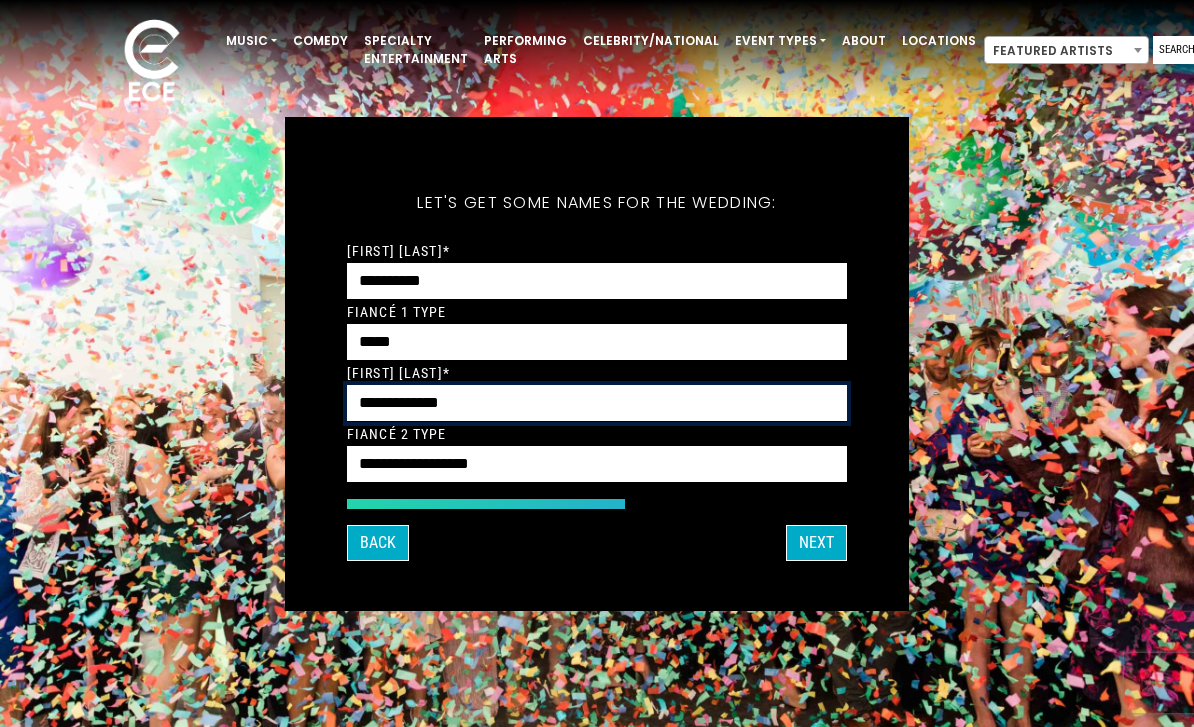 type on "**********" 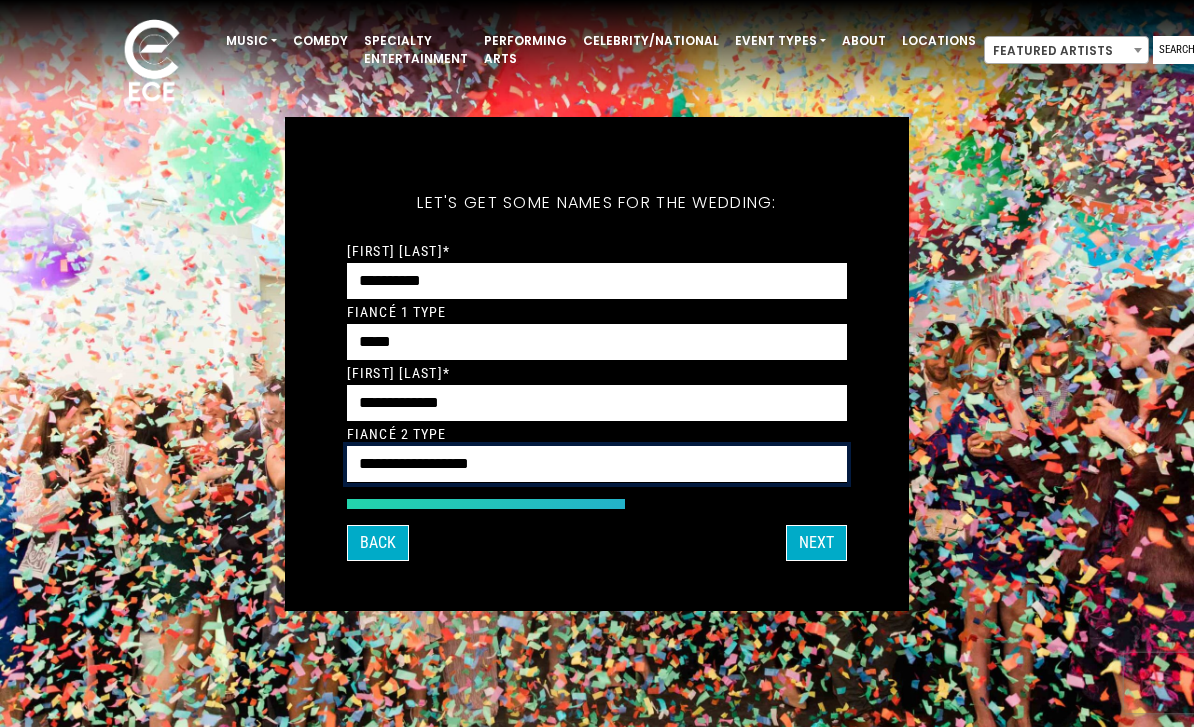 click on "**********" at bounding box center [597, 464] 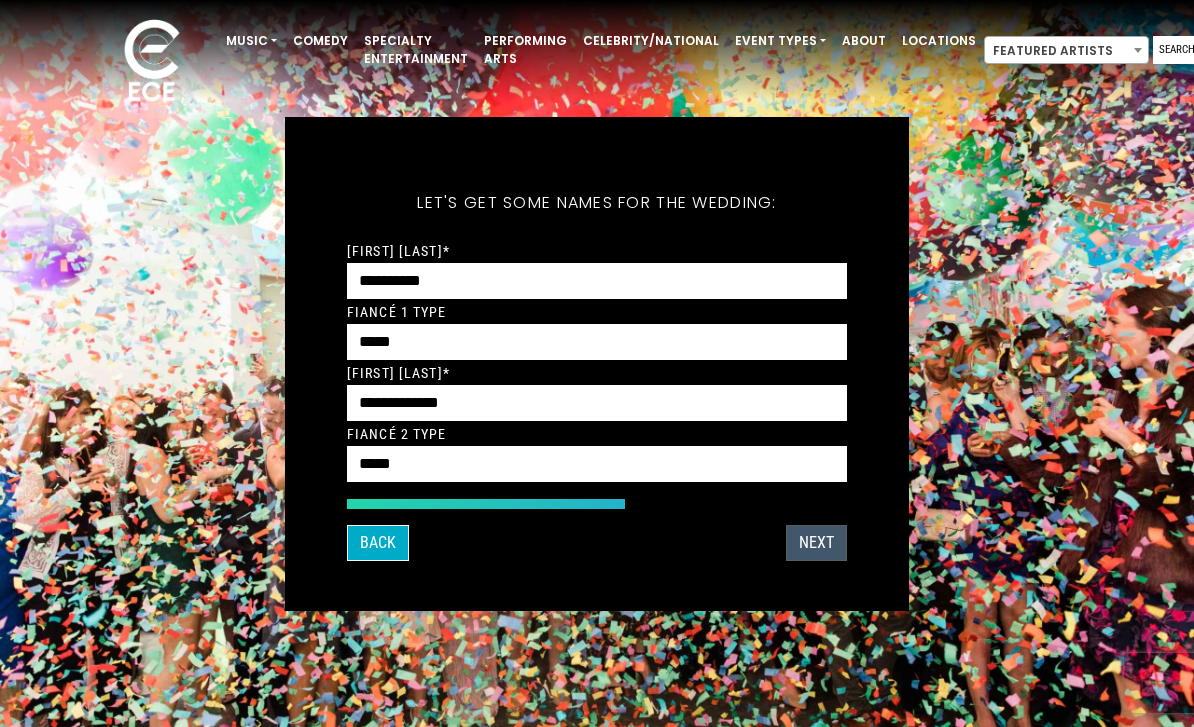click on "Next" at bounding box center (816, 543) 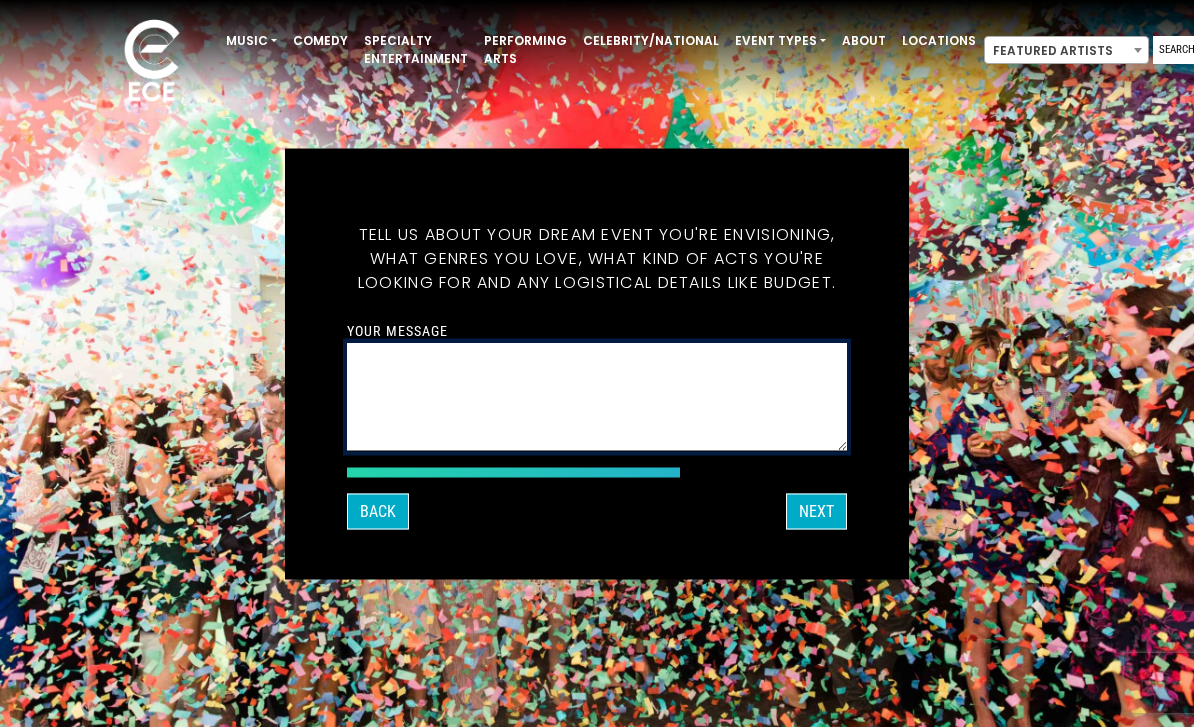 click on "Your message" at bounding box center [597, 396] 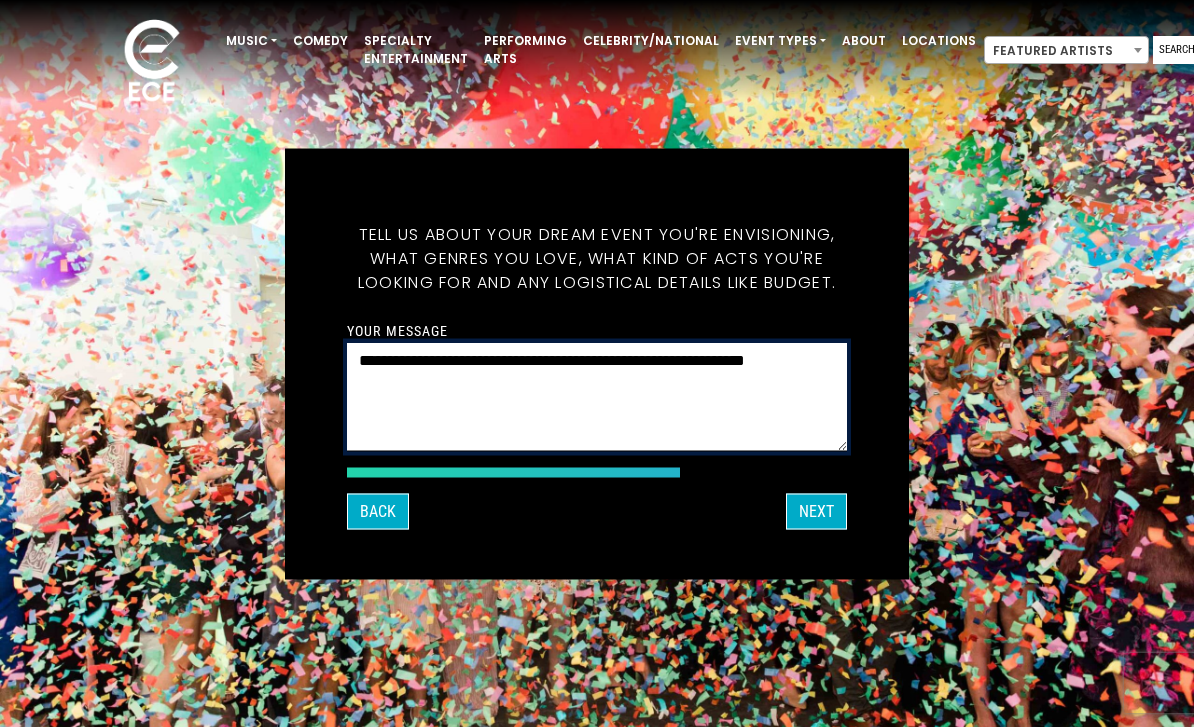 click on "**********" at bounding box center [597, 396] 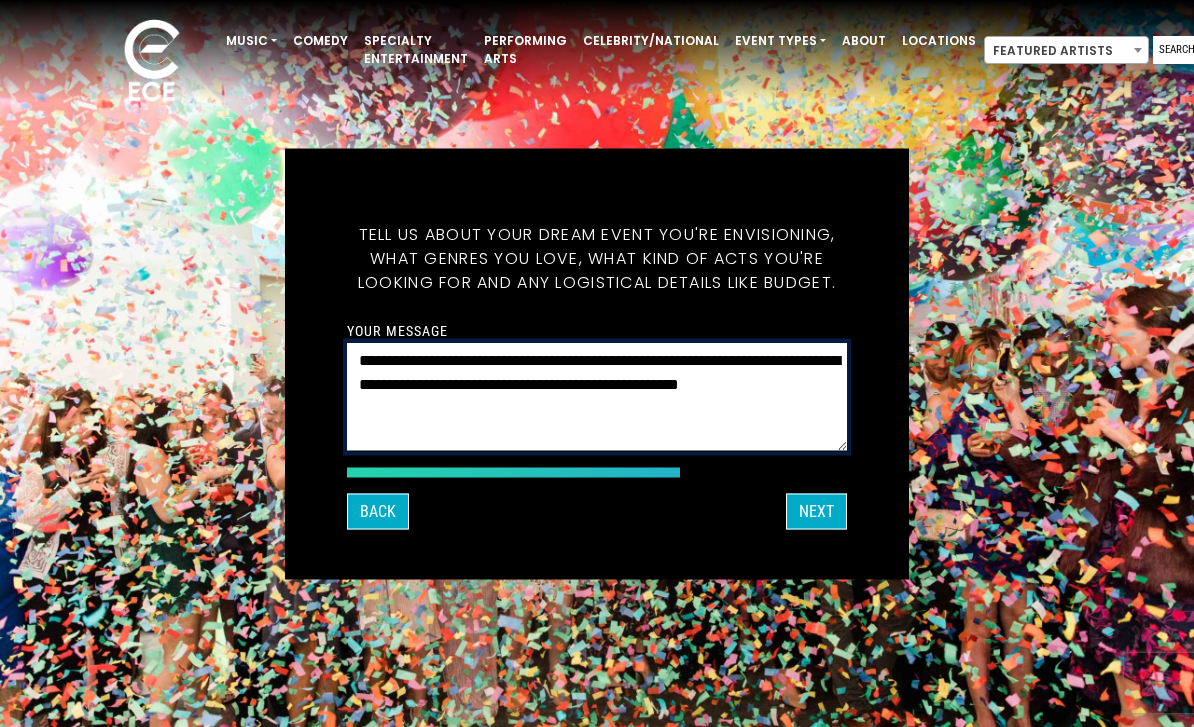 click on "**********" at bounding box center (597, 396) 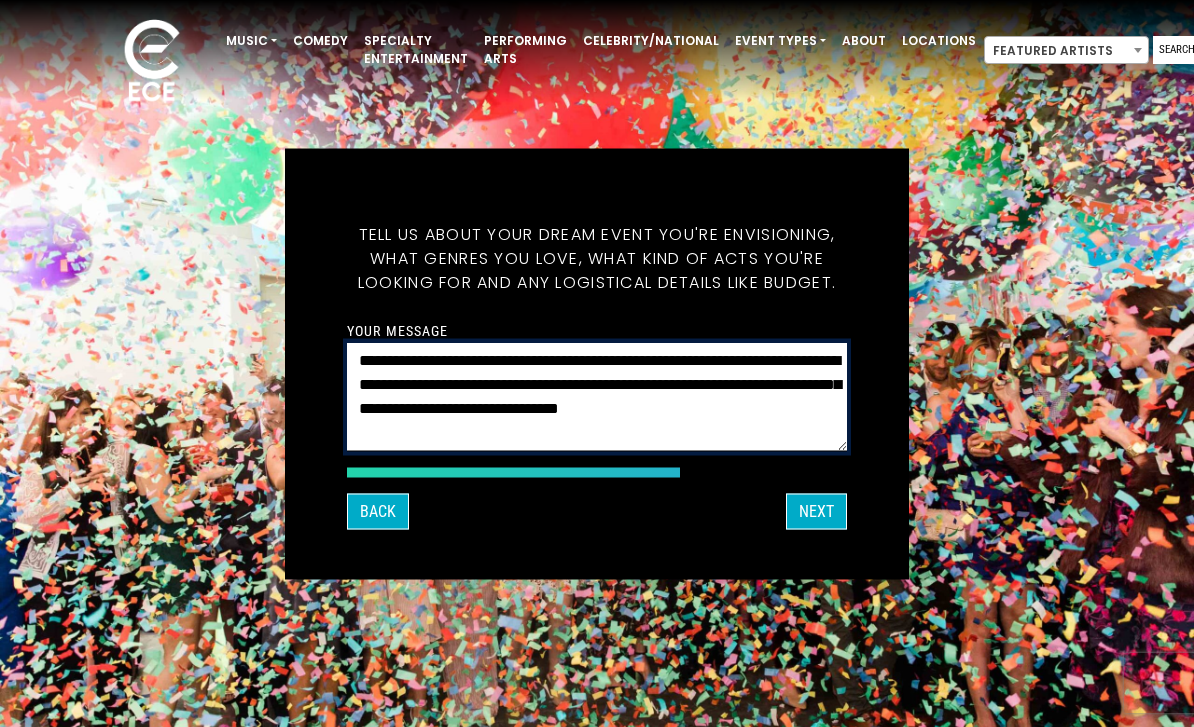 click on "**********" at bounding box center (597, 396) 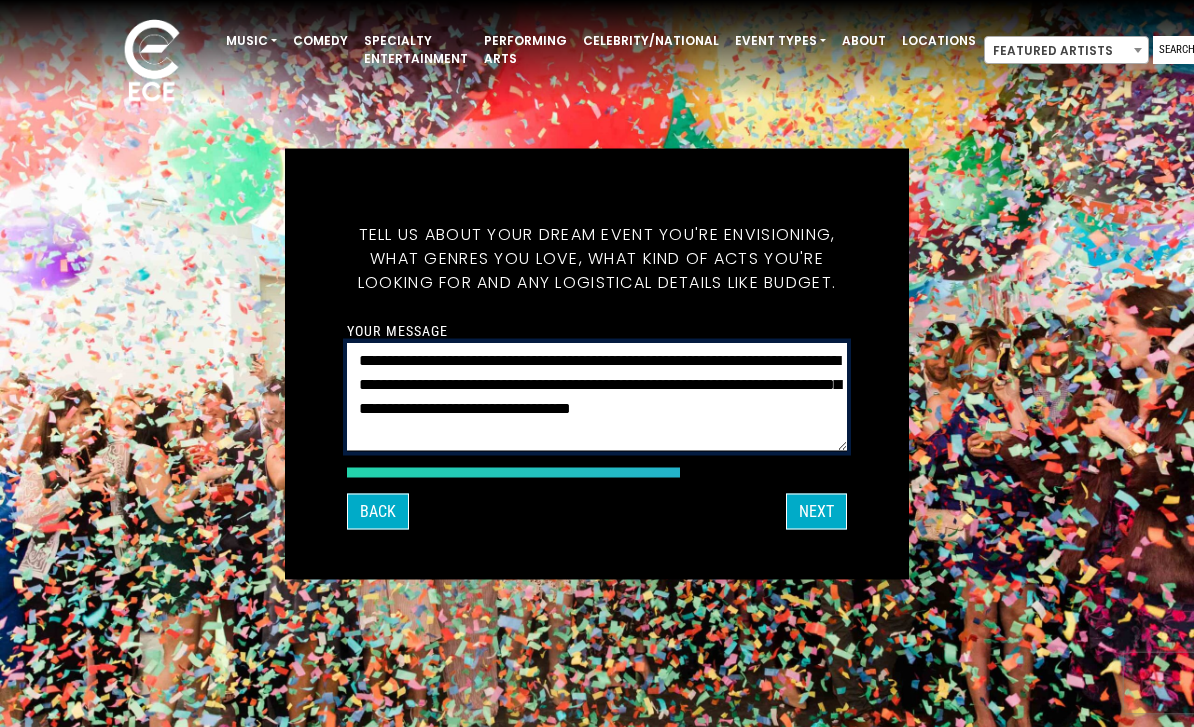click on "**********" at bounding box center (597, 396) 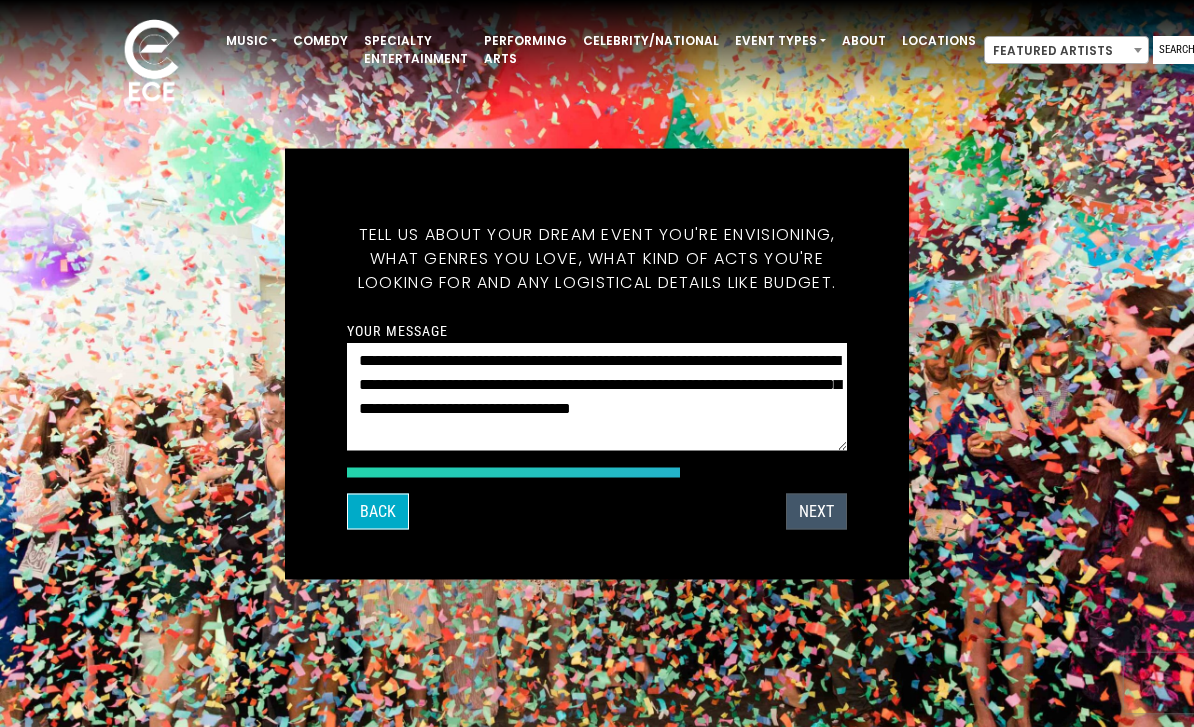 click on "Next" at bounding box center (816, 511) 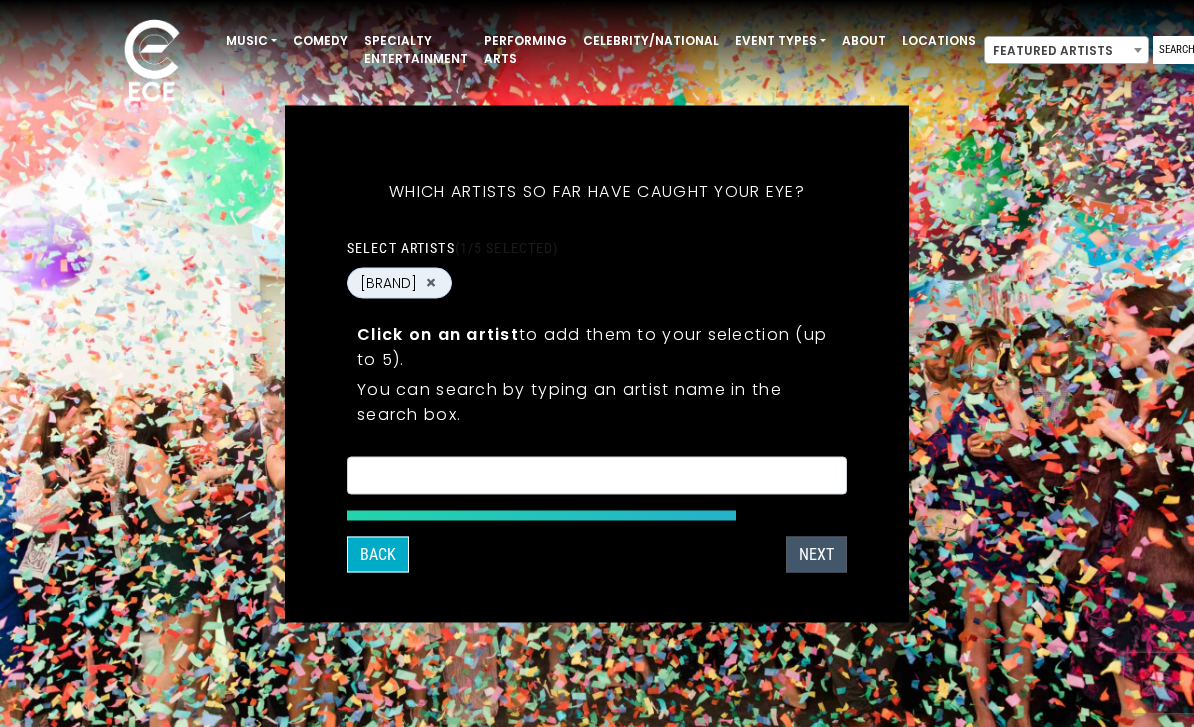click on "Next" at bounding box center (816, 554) 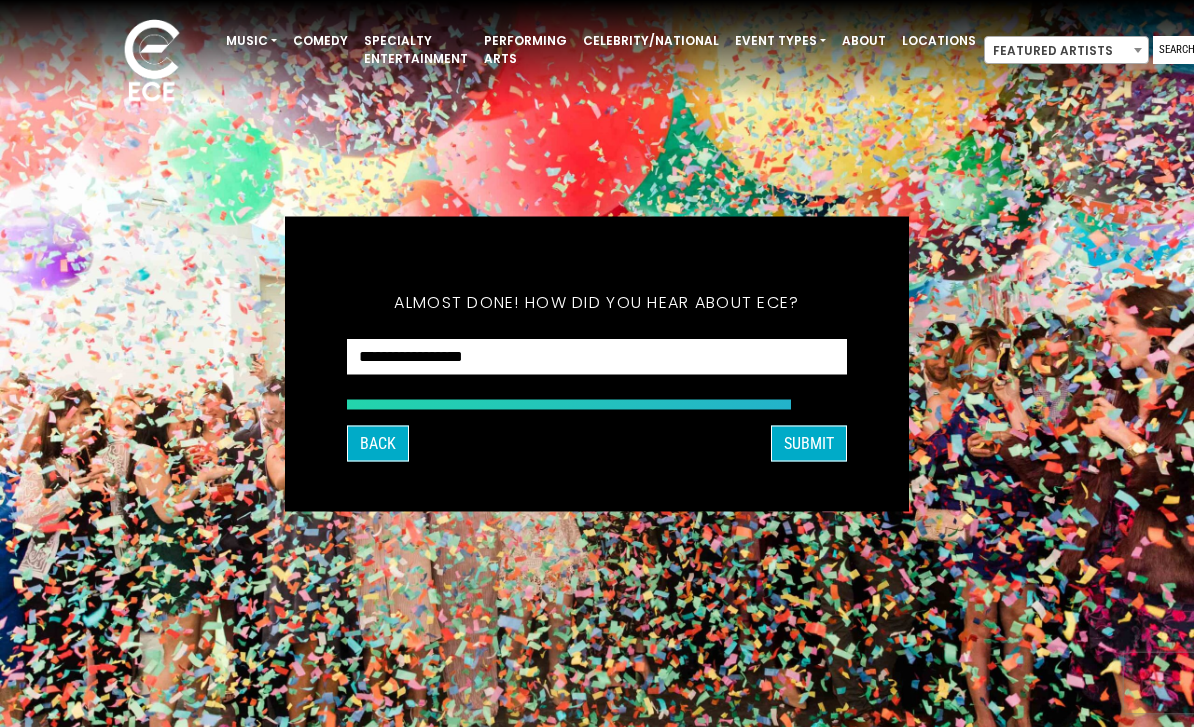 click on "**********" at bounding box center [597, 356] 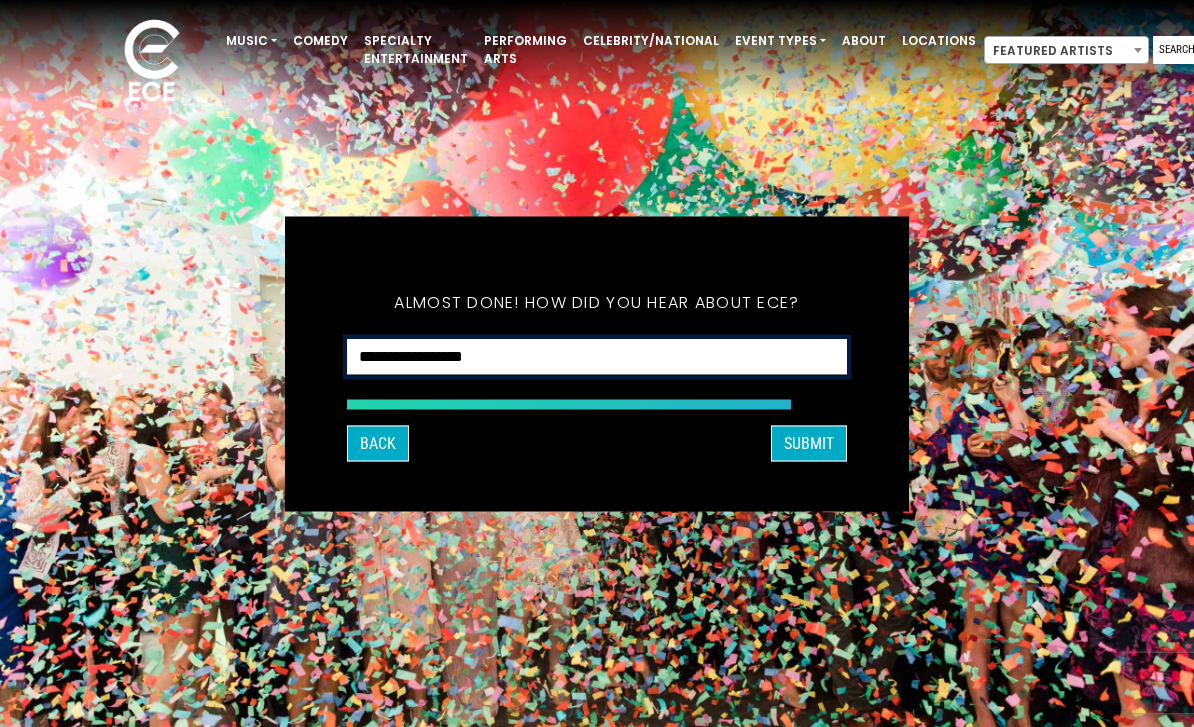 select on "**********" 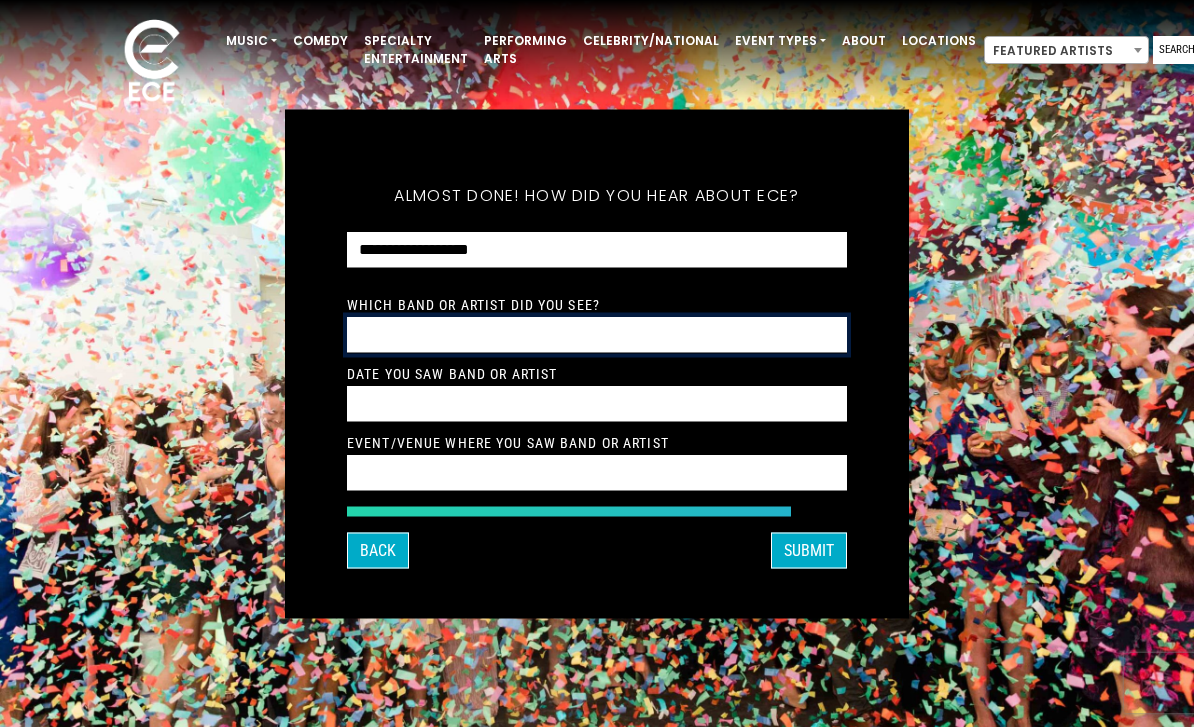 click at bounding box center (597, 334) 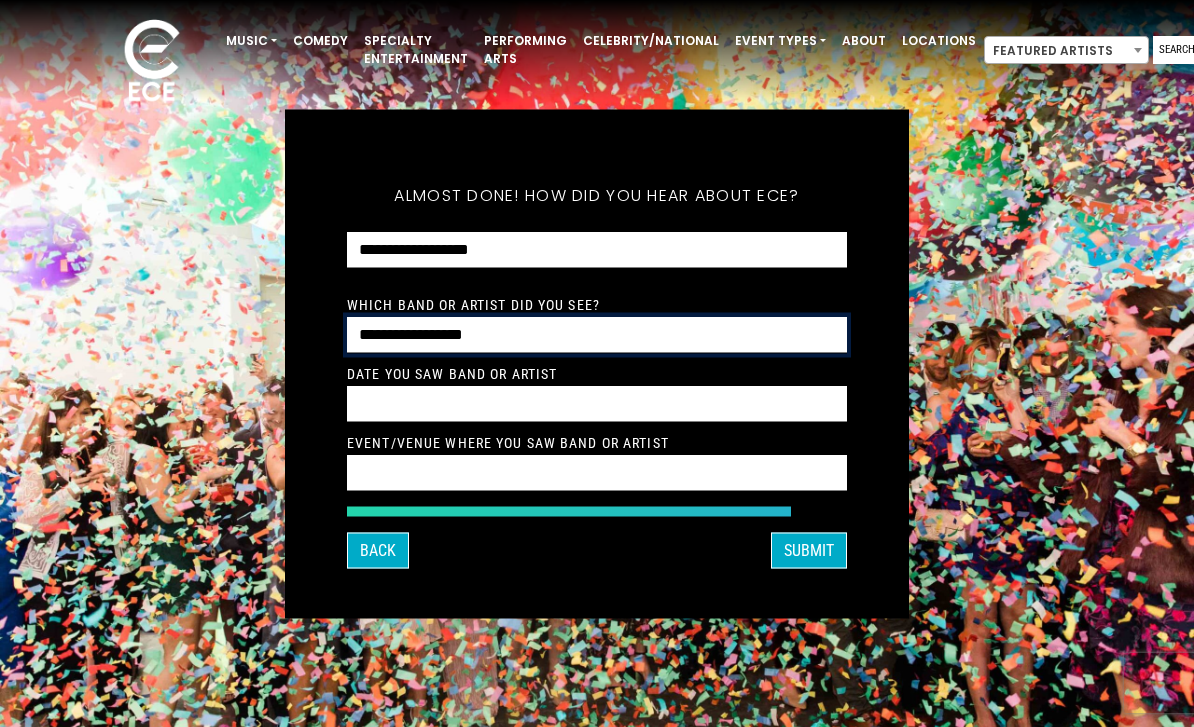 type on "**********" 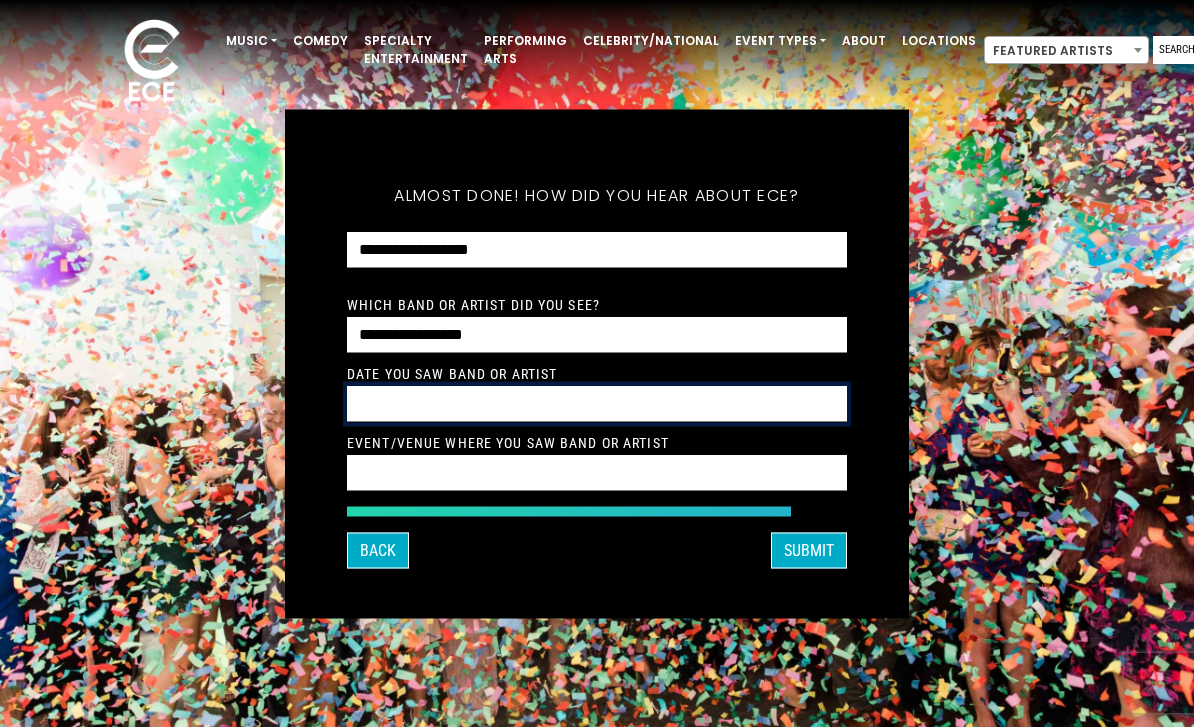 click at bounding box center [597, 403] 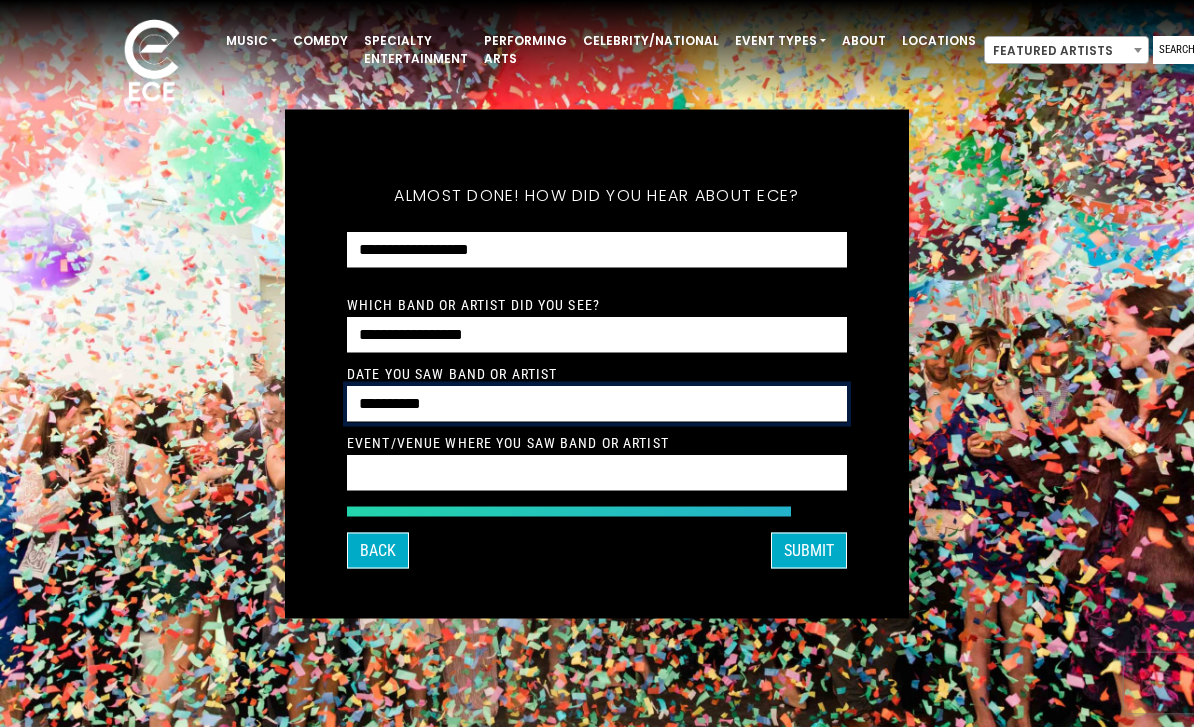 type on "**********" 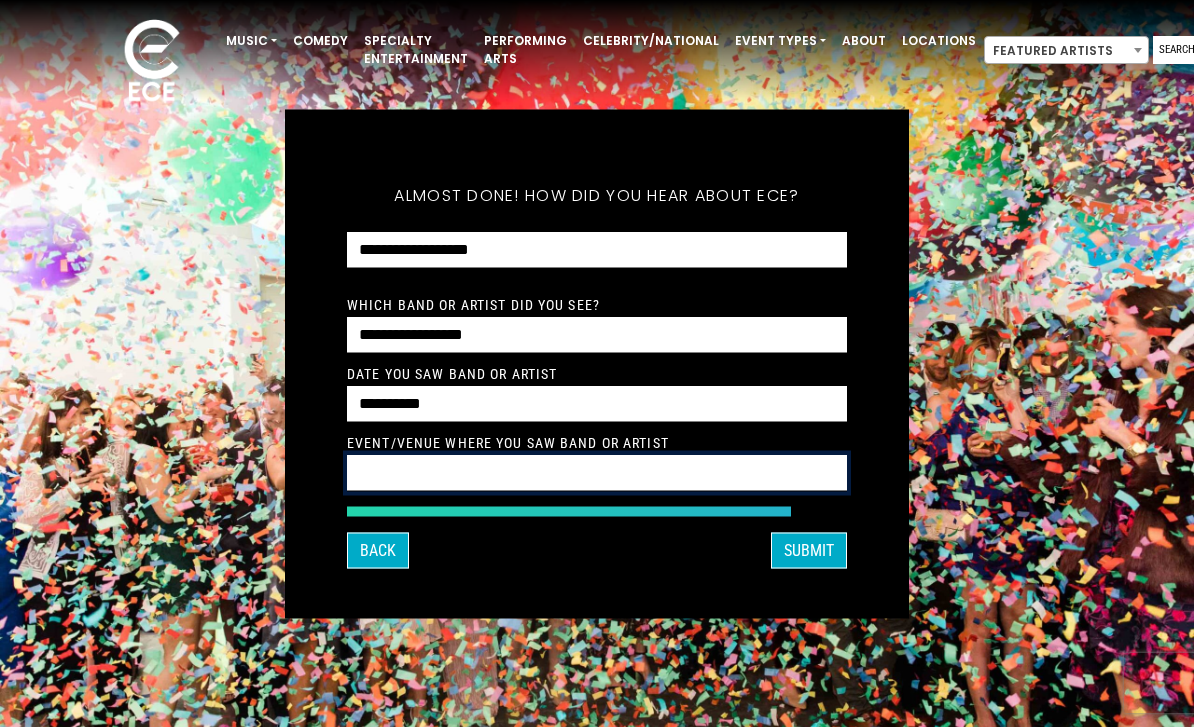 click at bounding box center [597, 472] 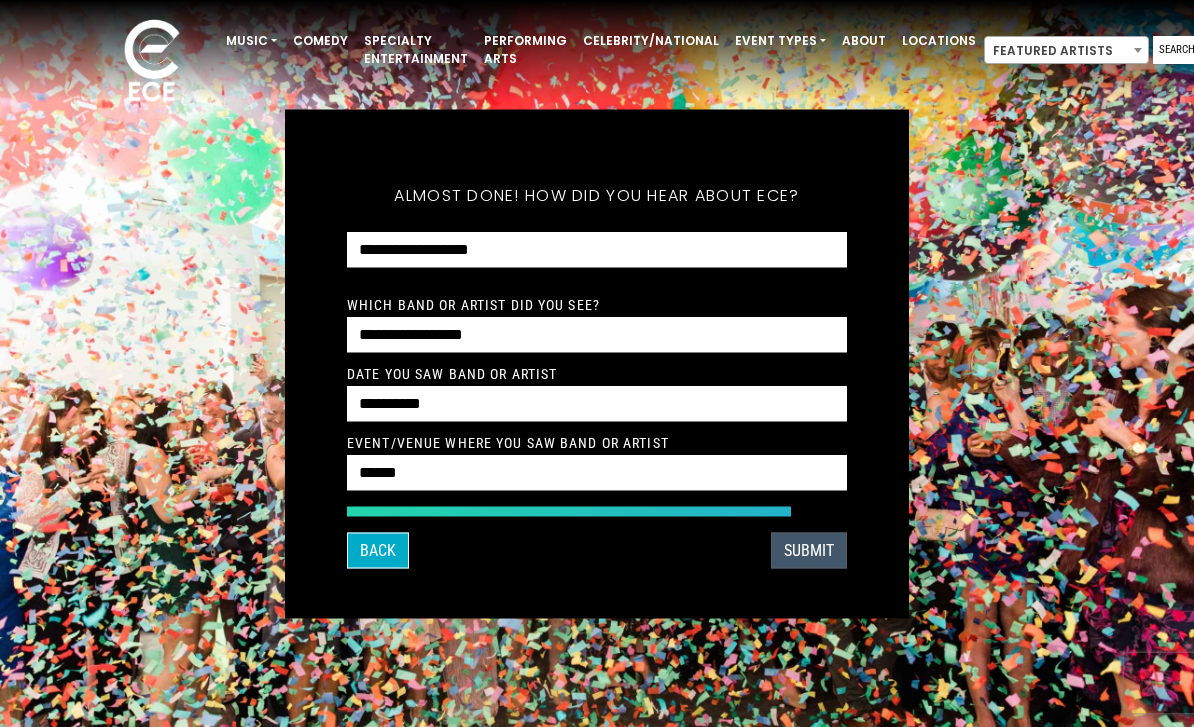 click on "SUBMIT" at bounding box center [809, 550] 